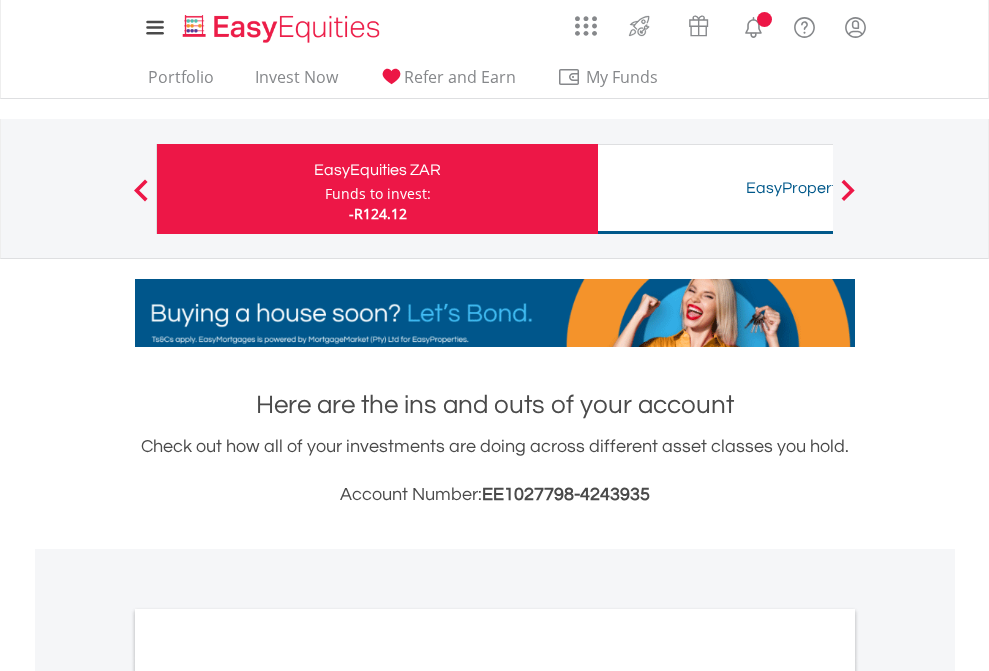 scroll, scrollTop: 0, scrollLeft: 0, axis: both 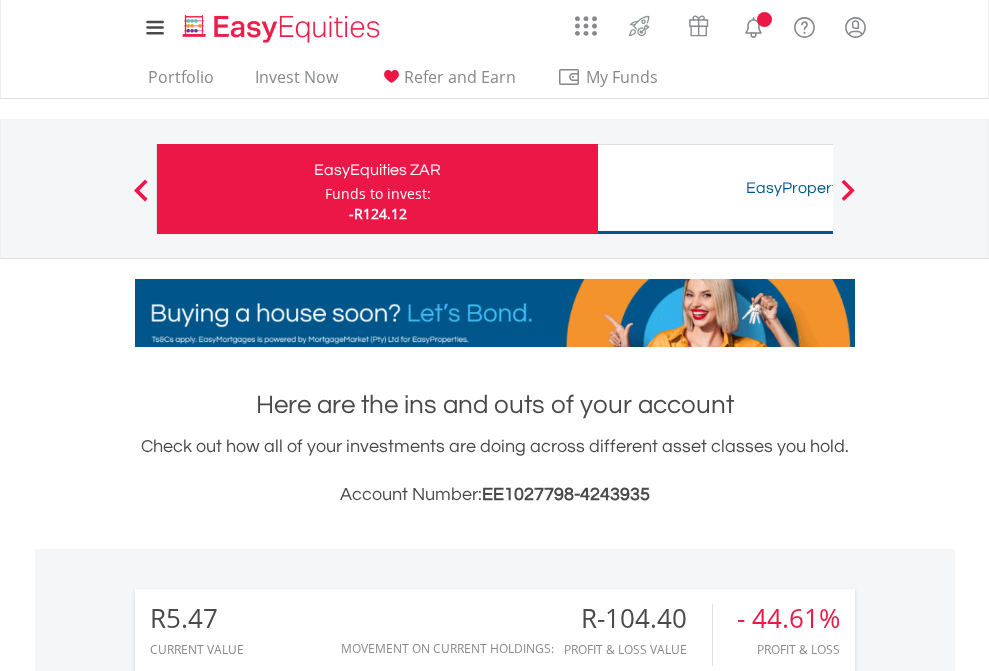 click on "Funds to invest:" at bounding box center (378, 194) 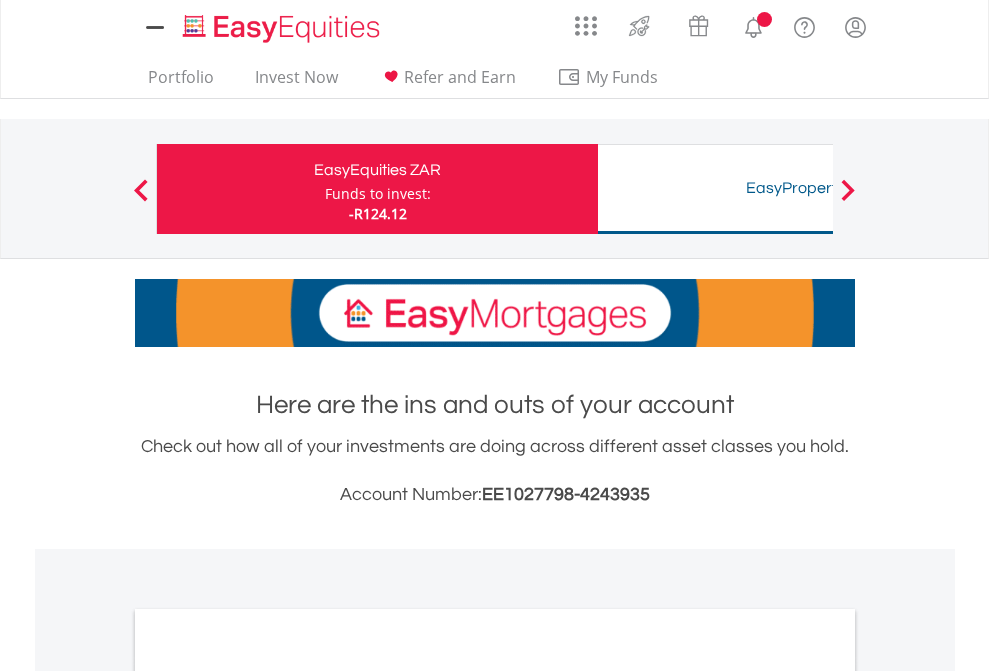 scroll, scrollTop: 0, scrollLeft: 0, axis: both 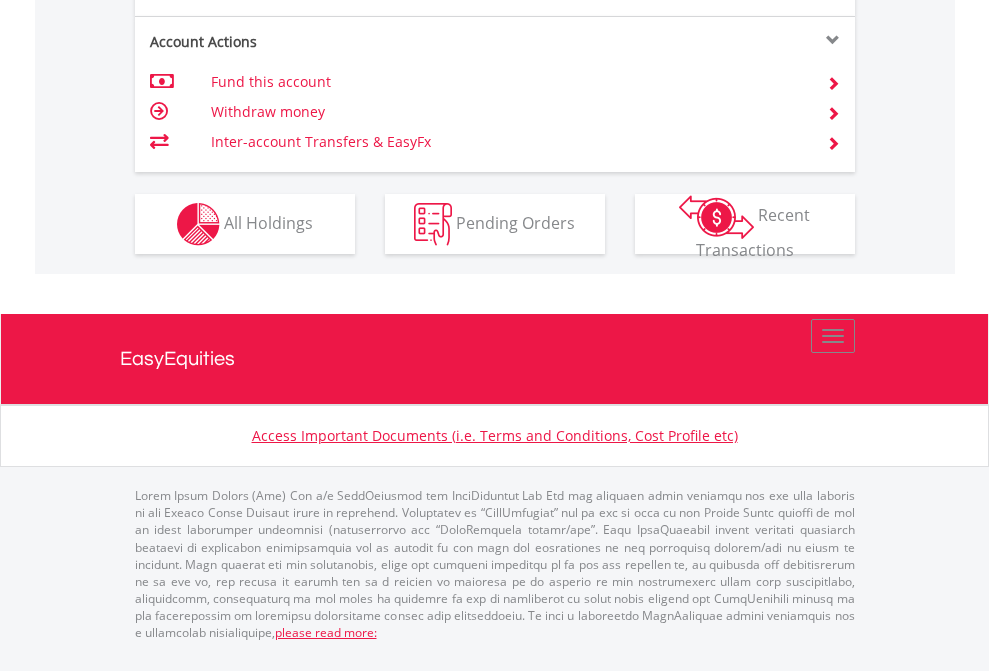 click on "Investment types" at bounding box center [706, -337] 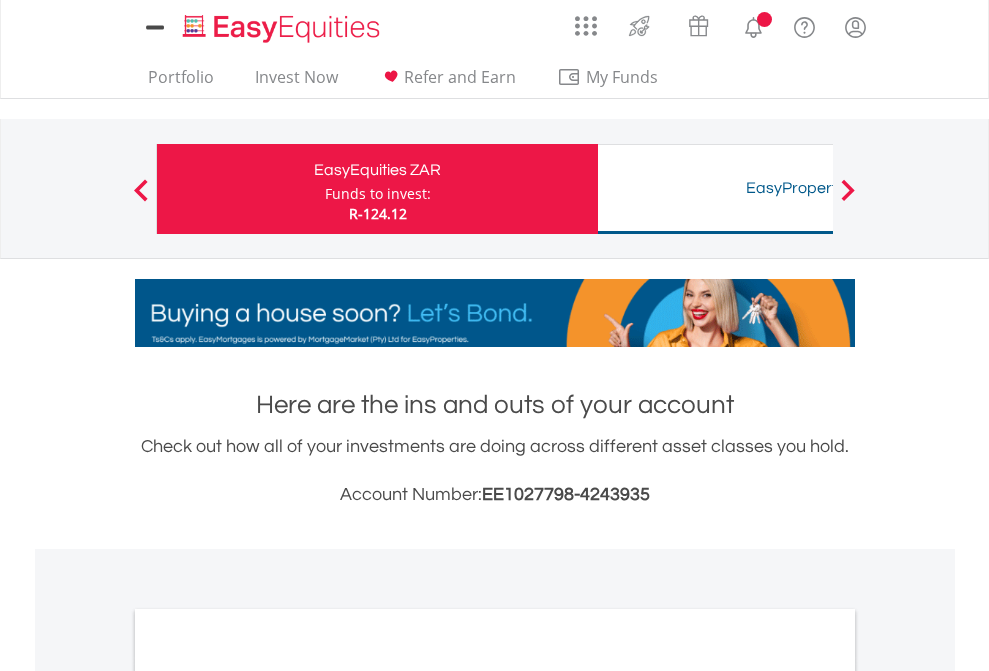 scroll, scrollTop: 0, scrollLeft: 0, axis: both 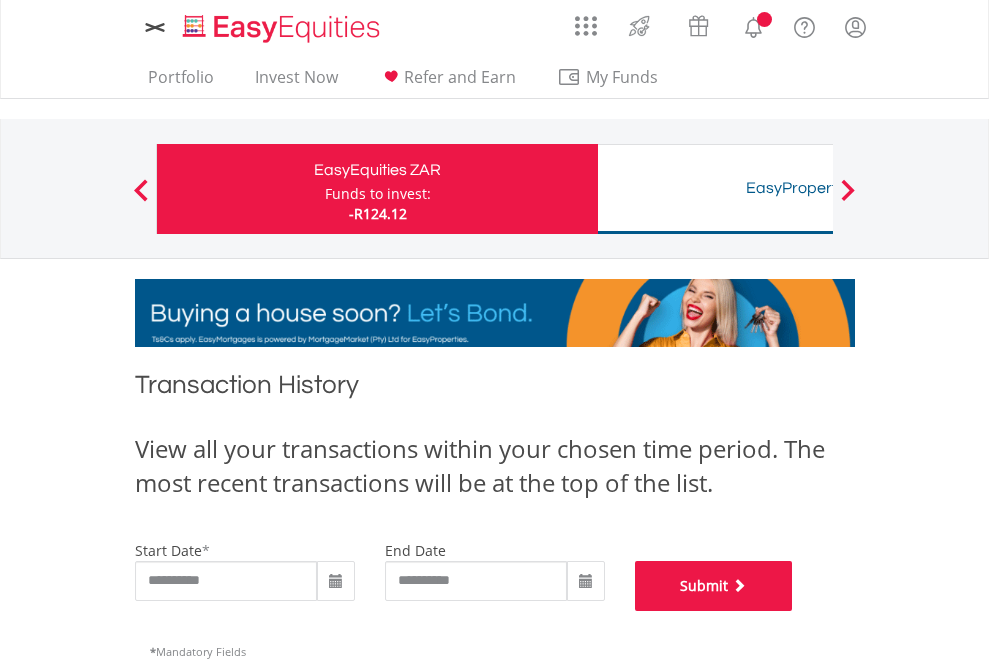 click on "Submit" at bounding box center [714, 586] 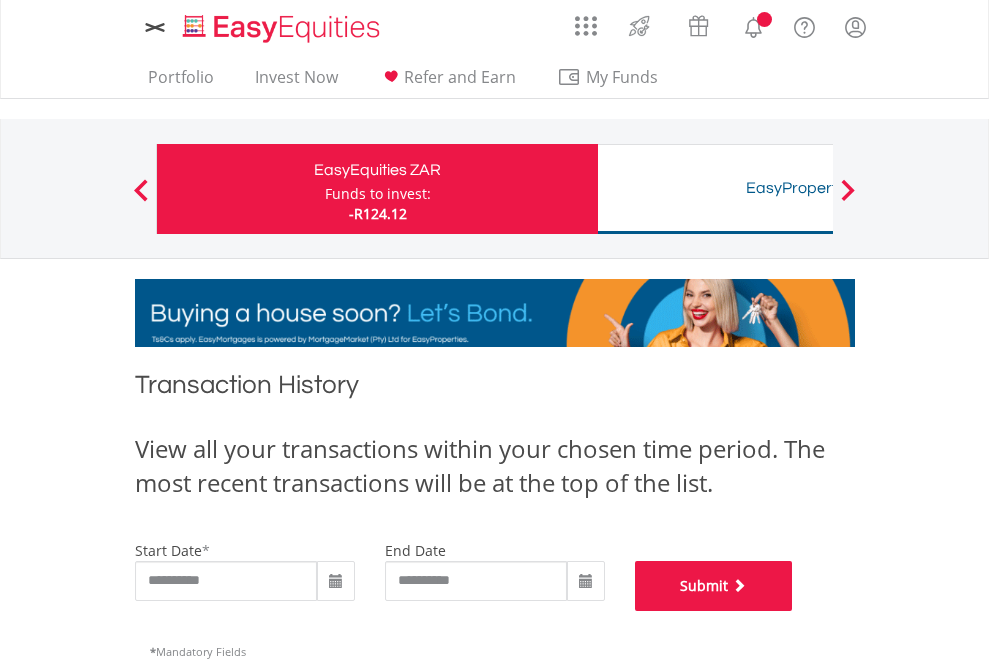 scroll, scrollTop: 811, scrollLeft: 0, axis: vertical 